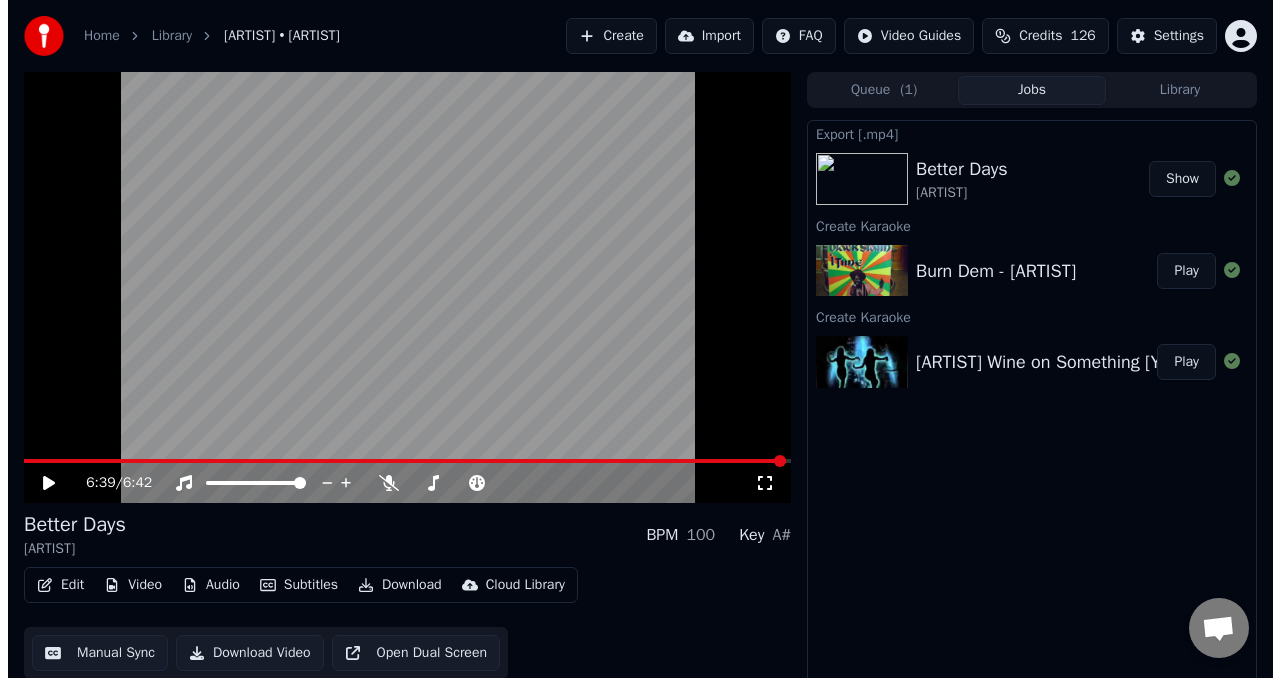 scroll, scrollTop: 0, scrollLeft: 0, axis: both 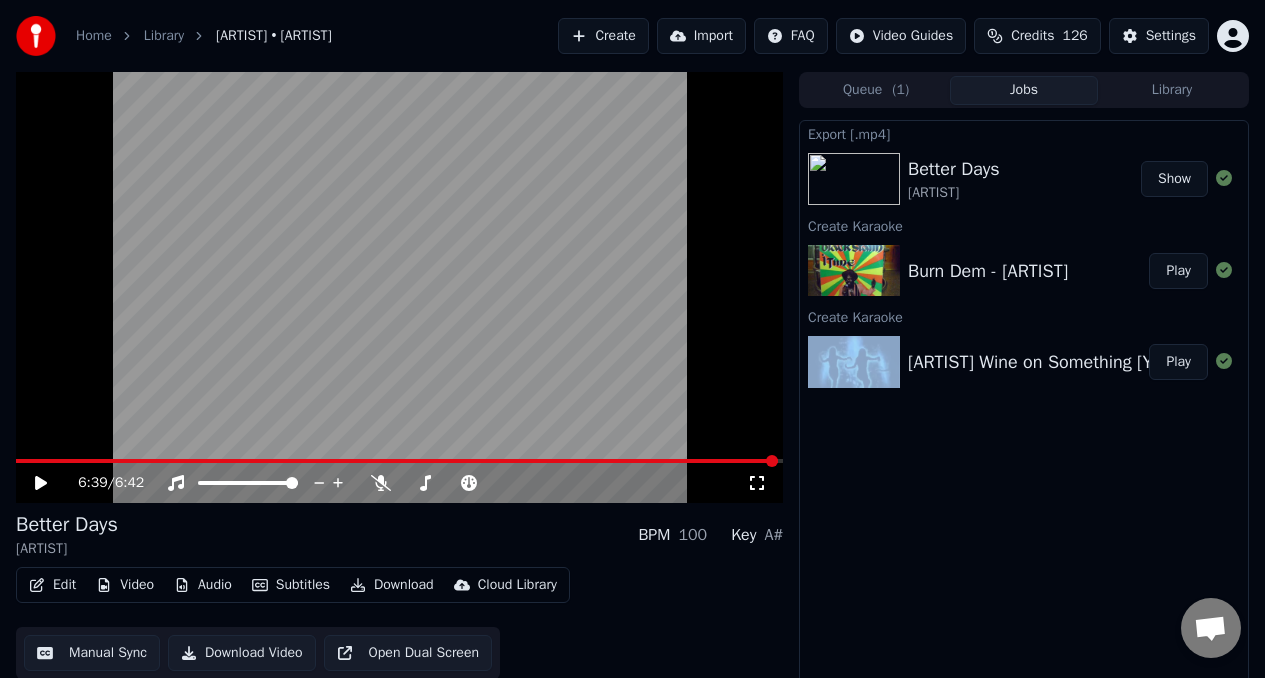 click on "Create" at bounding box center (603, 36) 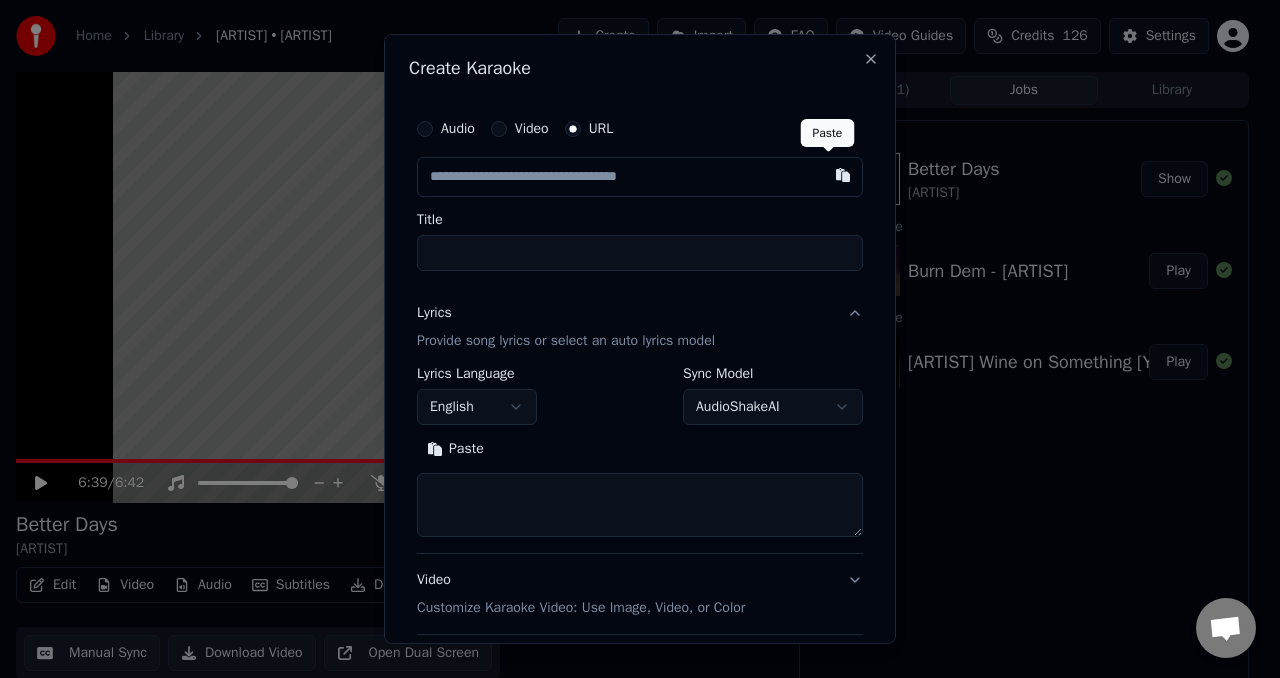 click at bounding box center [843, 175] 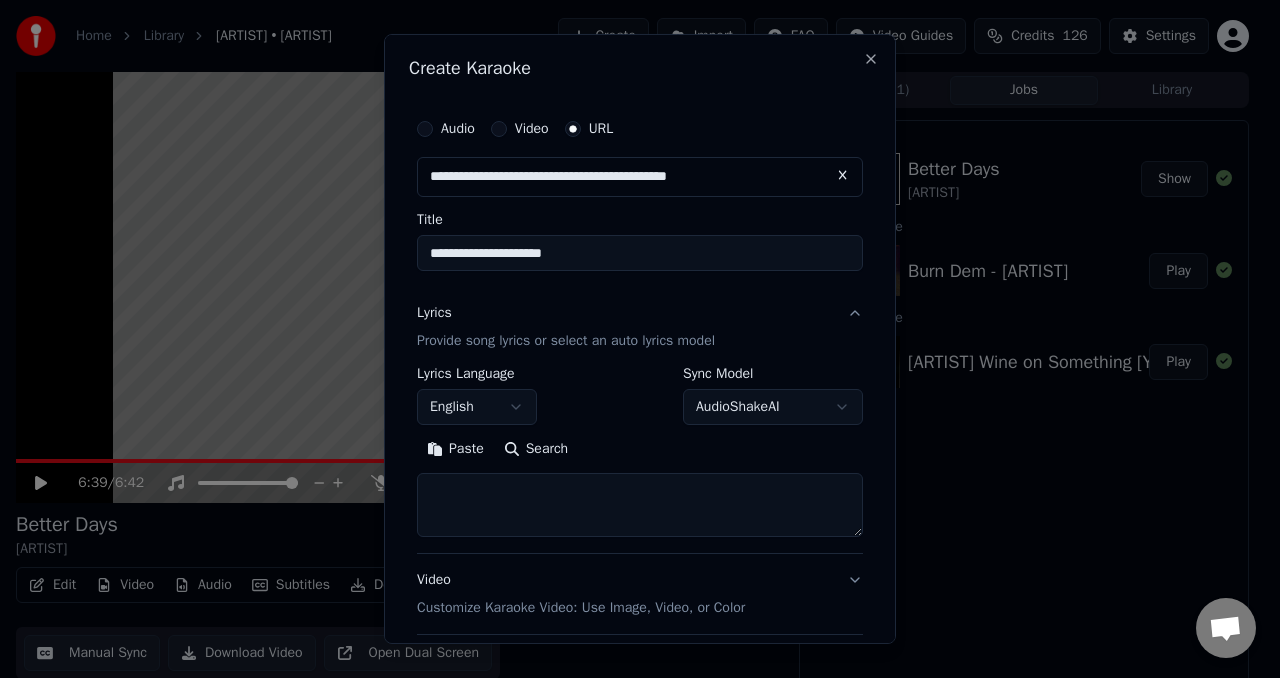 click on "AudioShakeAI" at bounding box center [773, 407] 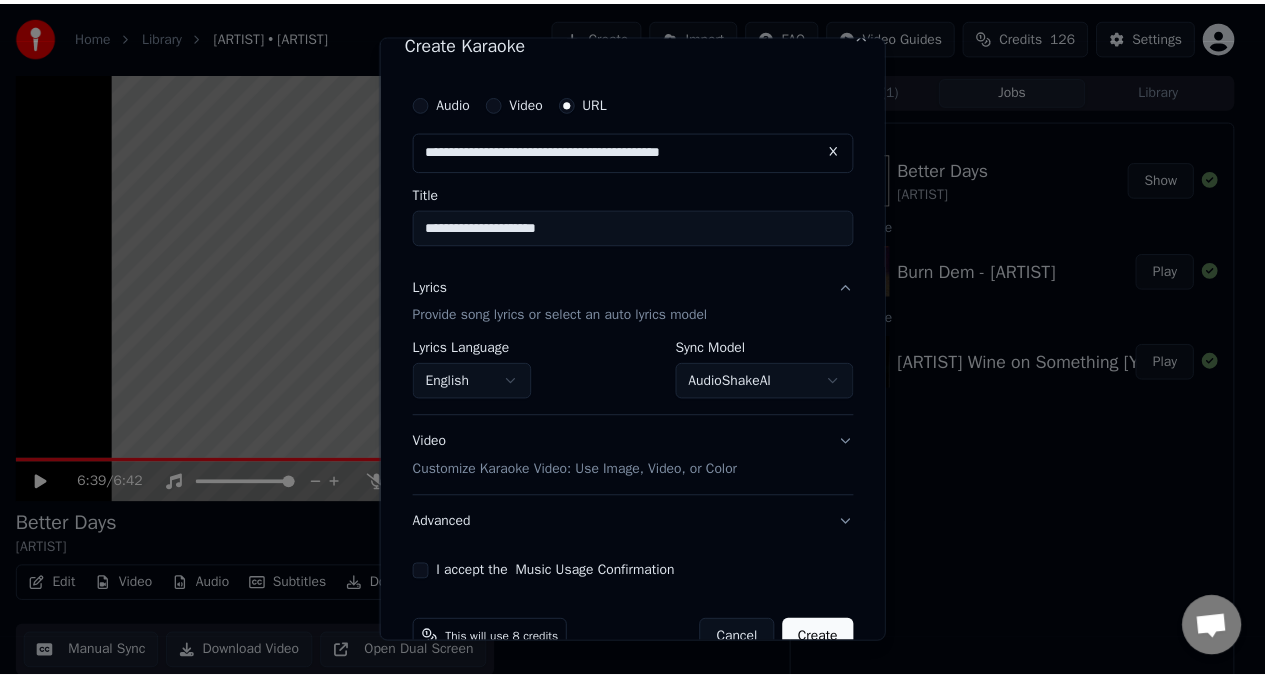 scroll, scrollTop: 72, scrollLeft: 0, axis: vertical 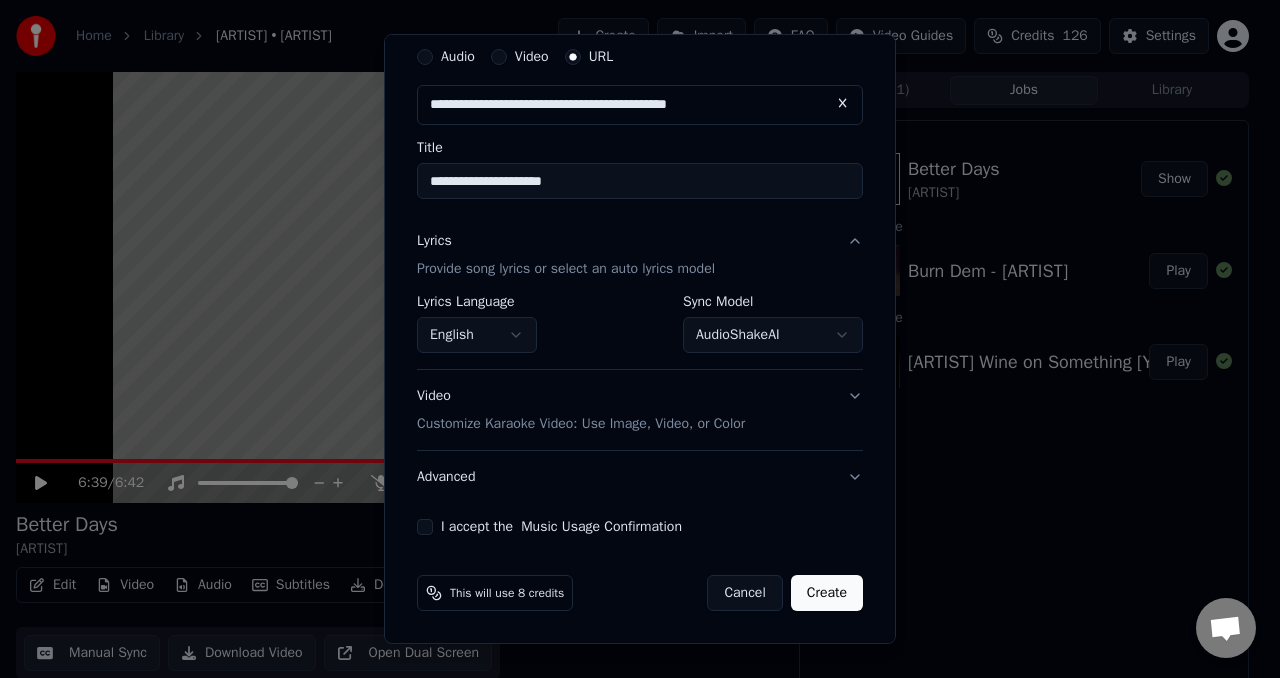 click on "I accept the   Music Usage Confirmation" at bounding box center (425, 527) 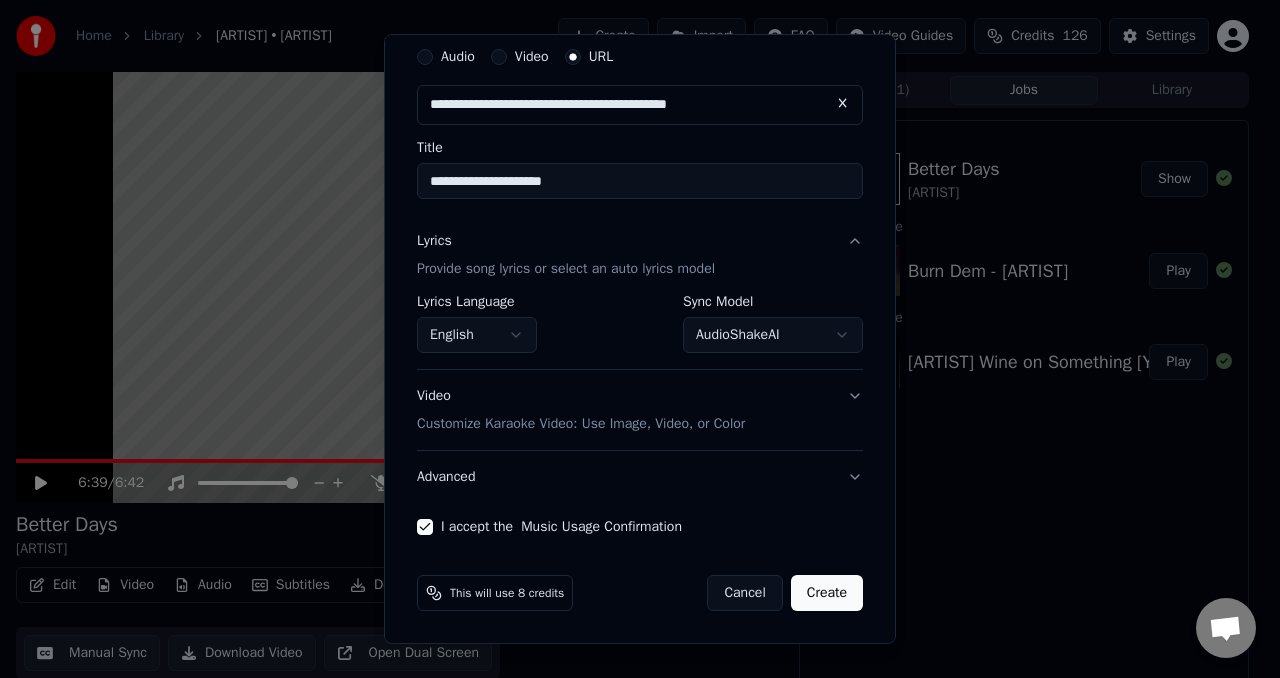 click on "Create" at bounding box center [827, 593] 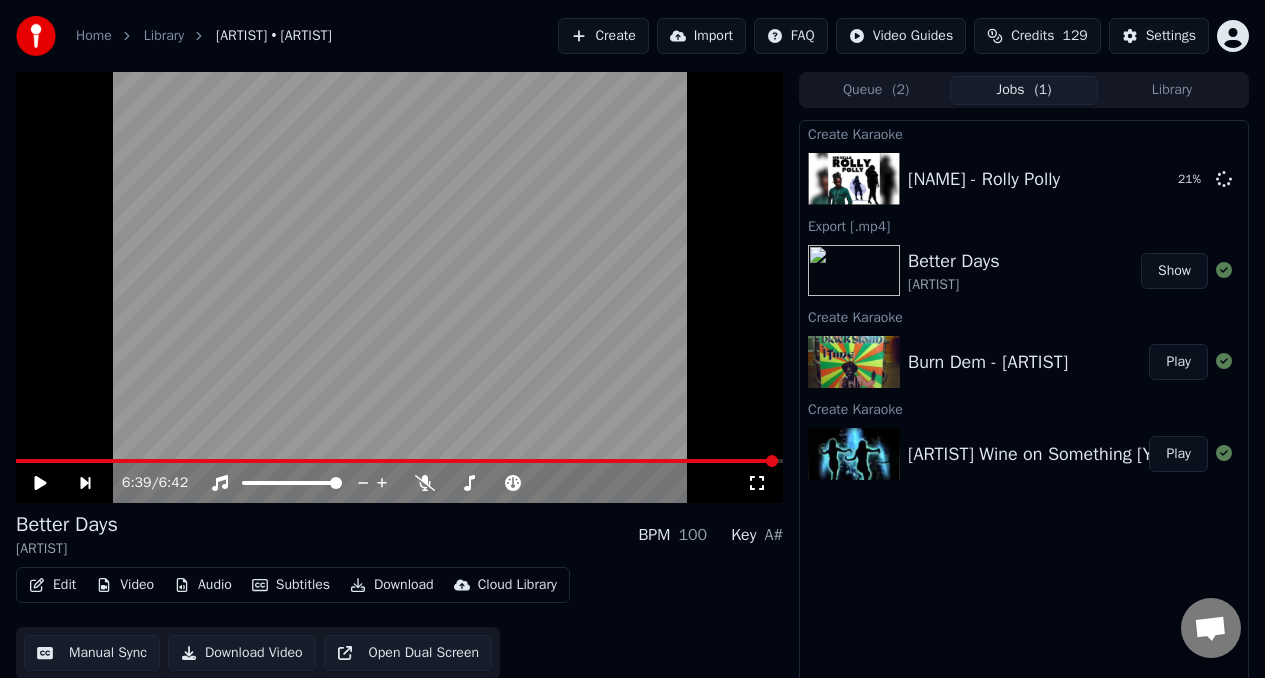 click on "Library" at bounding box center [1172, 90] 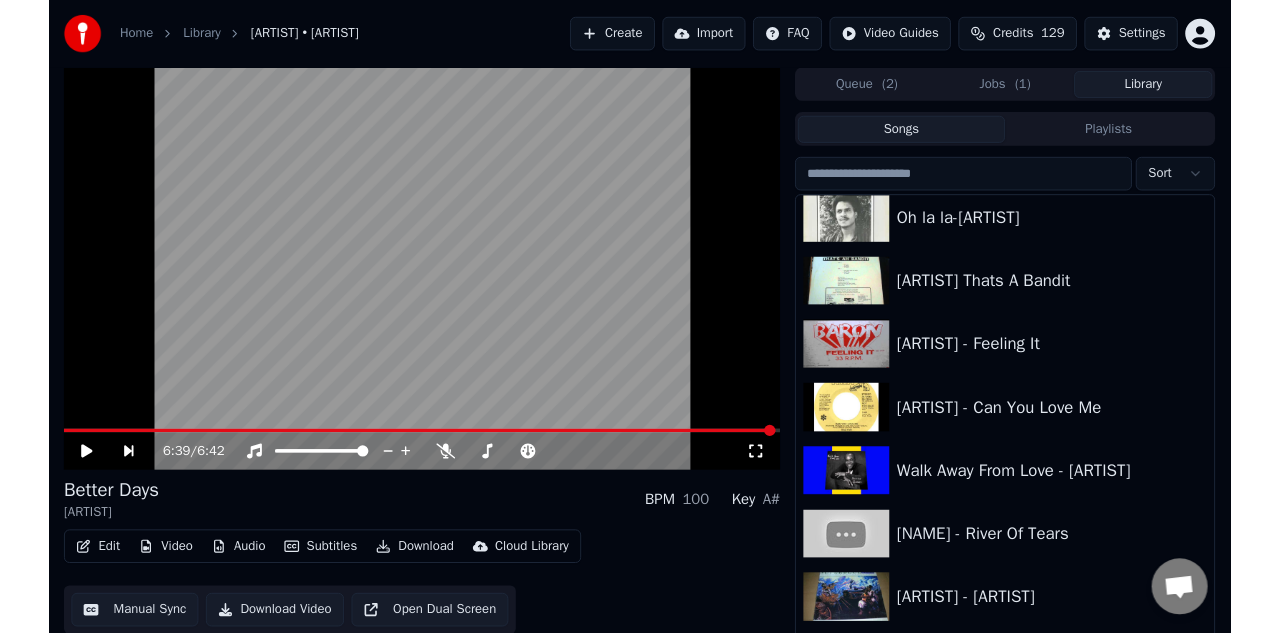 scroll, scrollTop: 5679, scrollLeft: 0, axis: vertical 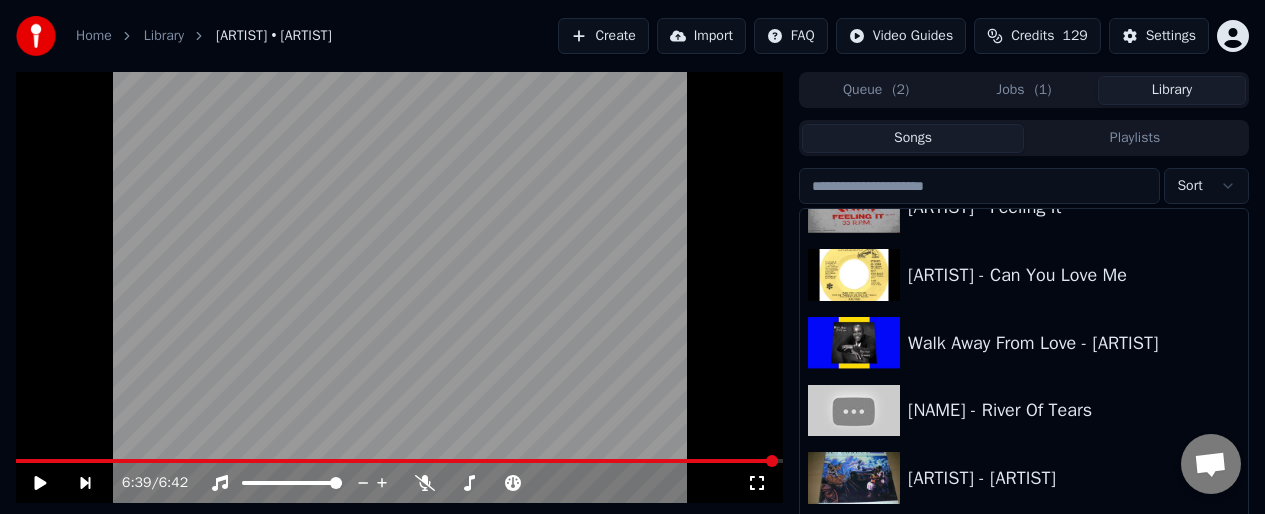 drag, startPoint x: 1136, startPoint y: 504, endPoint x: 1148, endPoint y: 494, distance: 15.6205 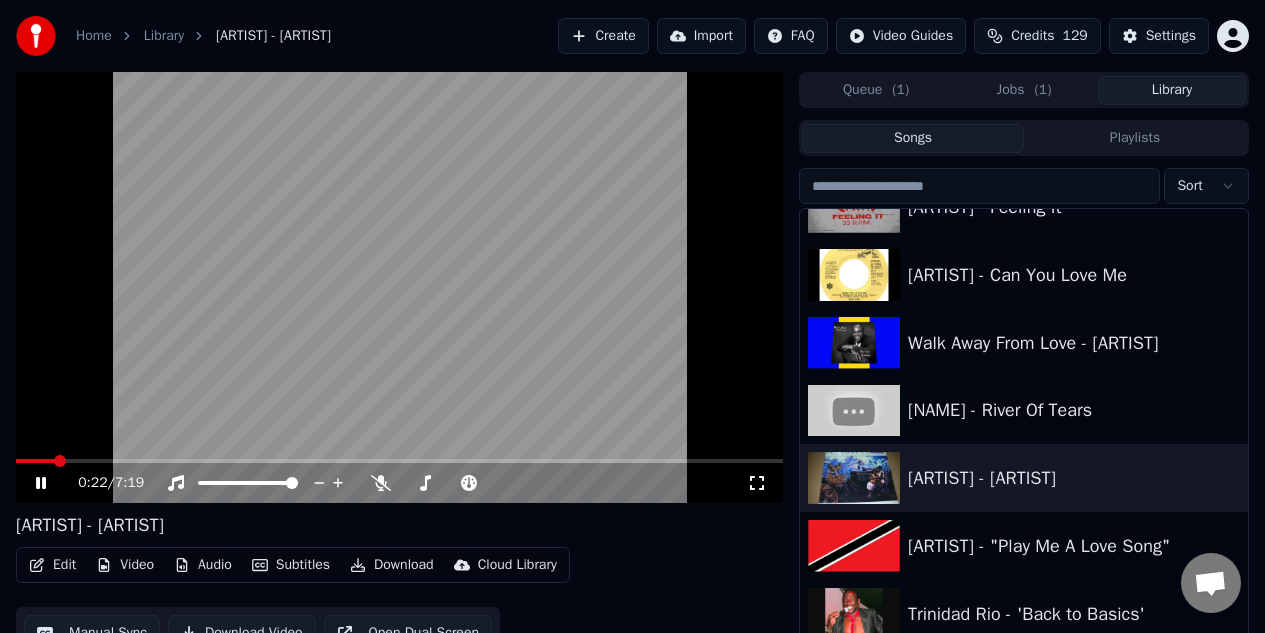 click on "Jobs ( 1 )" at bounding box center (1024, 90) 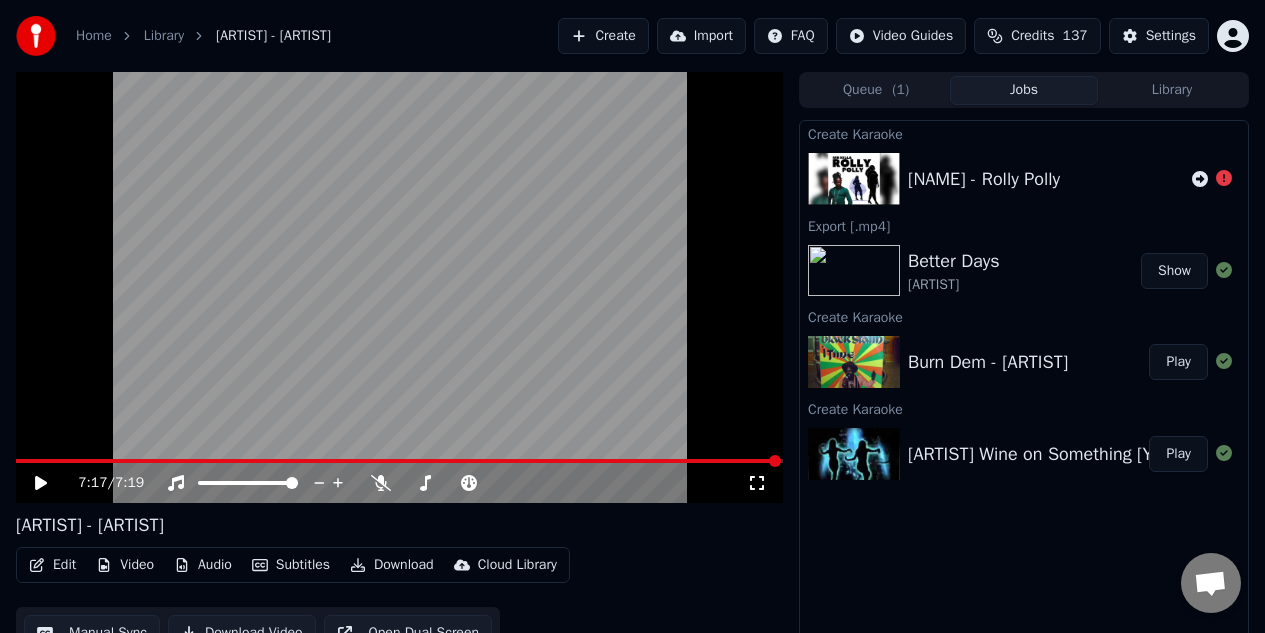 click on "Create" at bounding box center (603, 36) 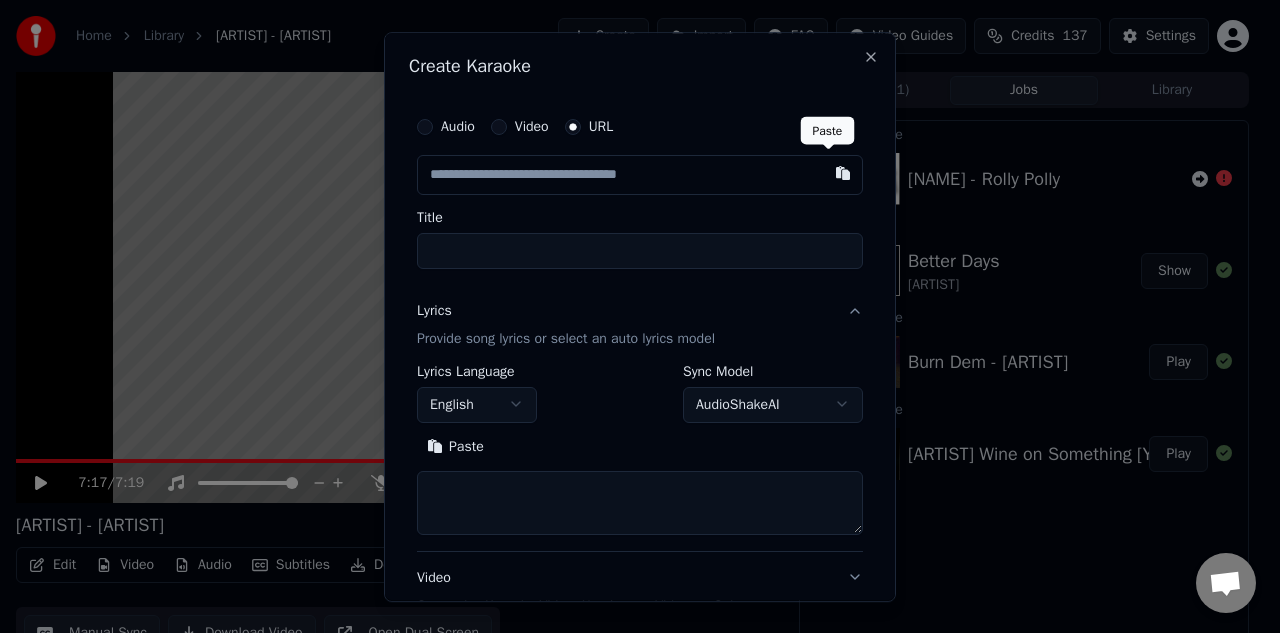 click at bounding box center (843, 173) 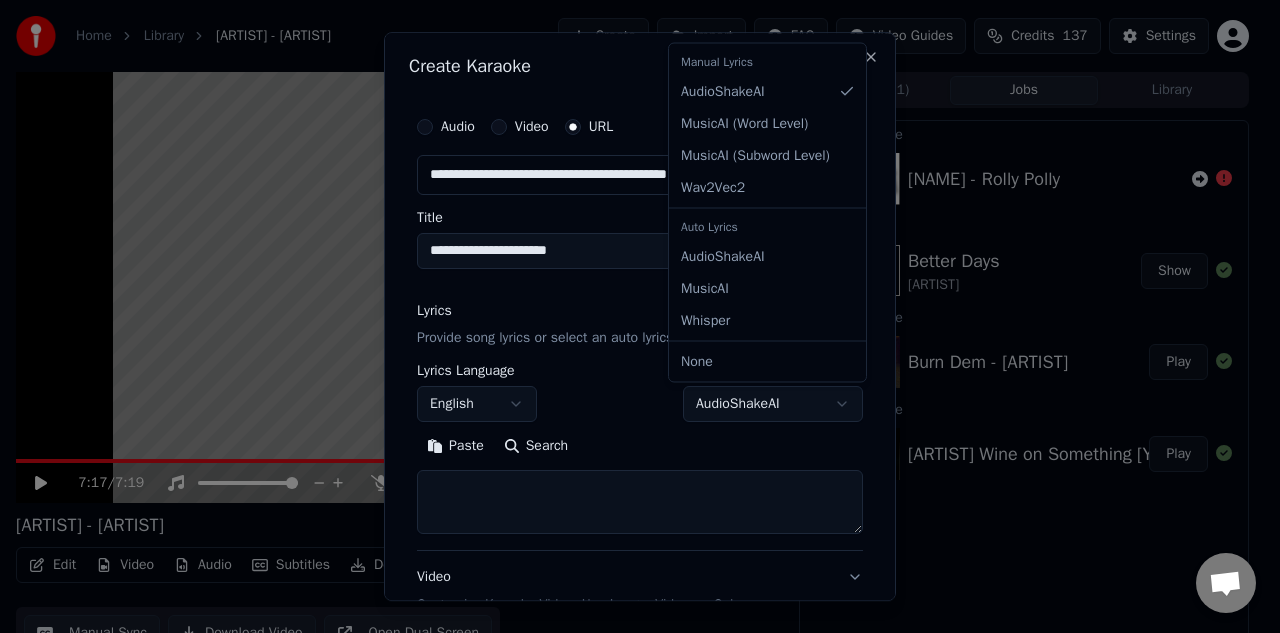 click on "**********" at bounding box center [632, 316] 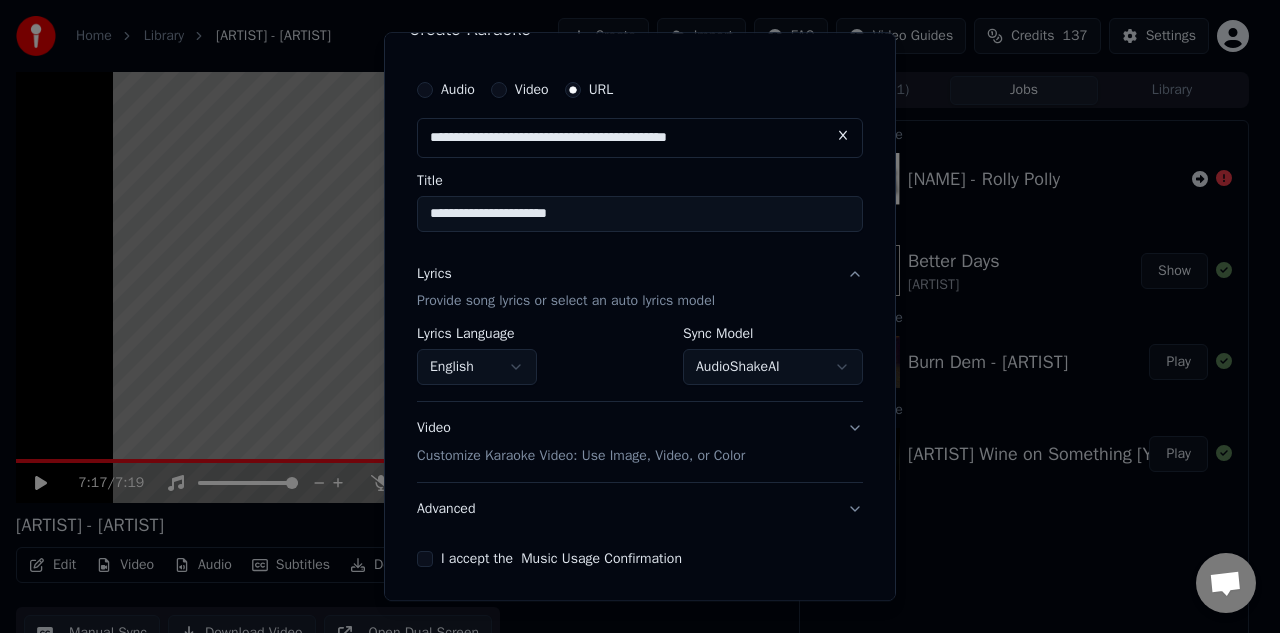 scroll, scrollTop: 112, scrollLeft: 0, axis: vertical 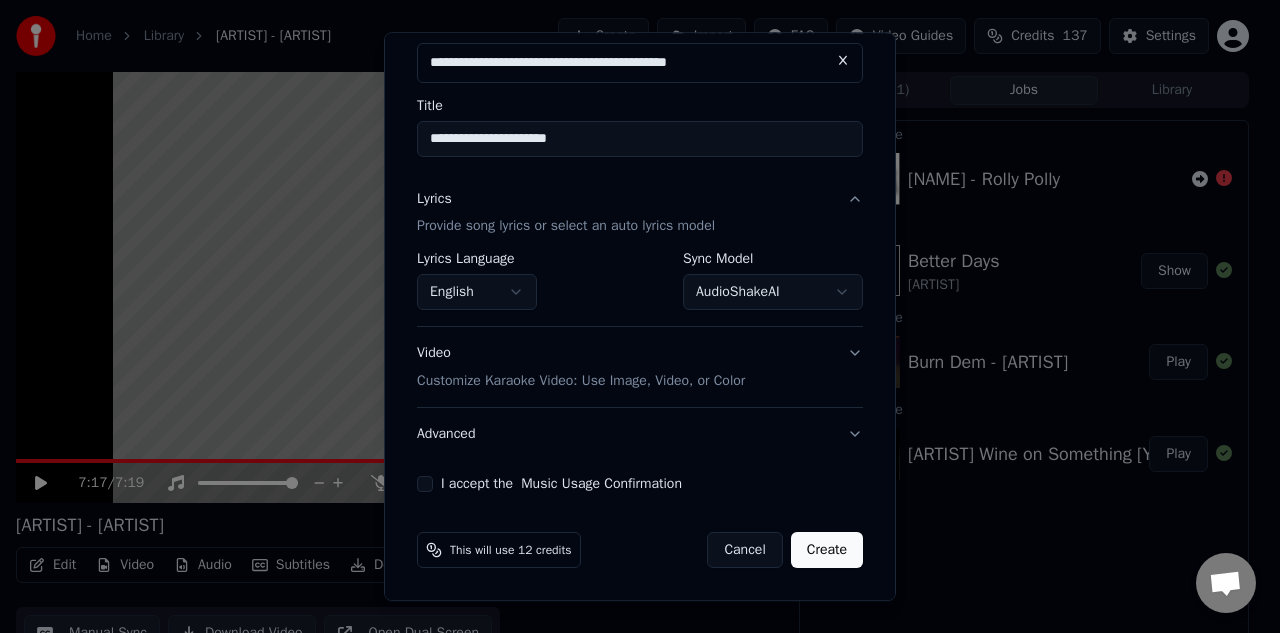 click on "I accept the   Music Usage Confirmation" at bounding box center (425, 485) 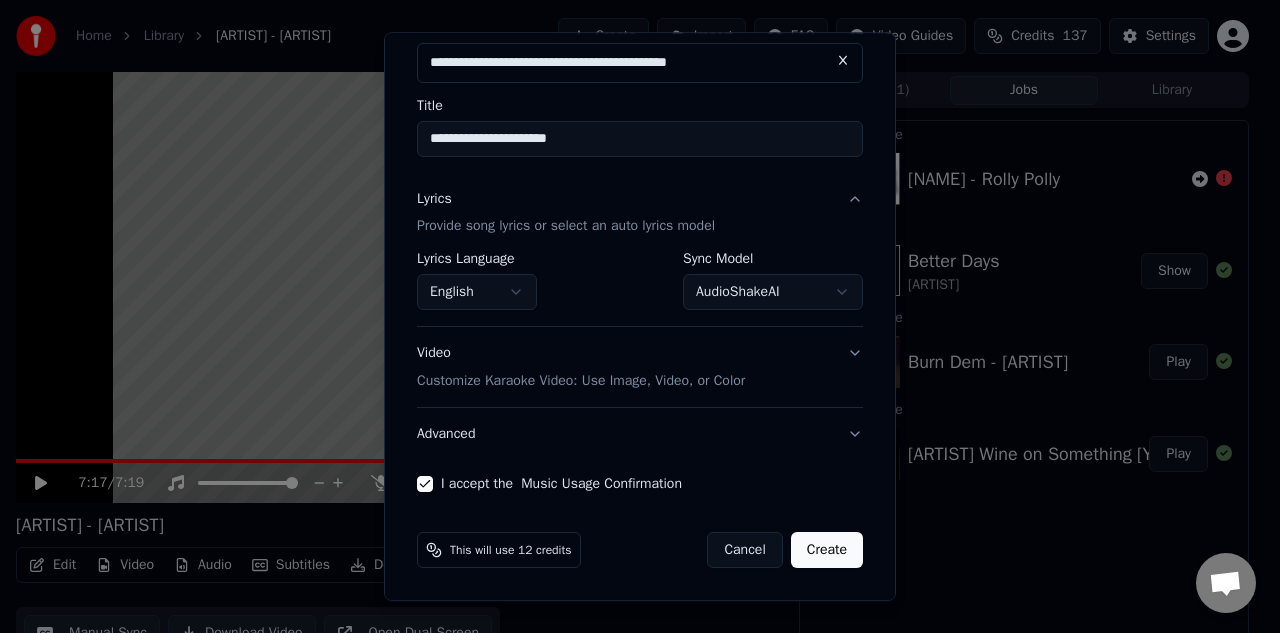 click on "I accept the   Music Usage Confirmation" at bounding box center [425, 485] 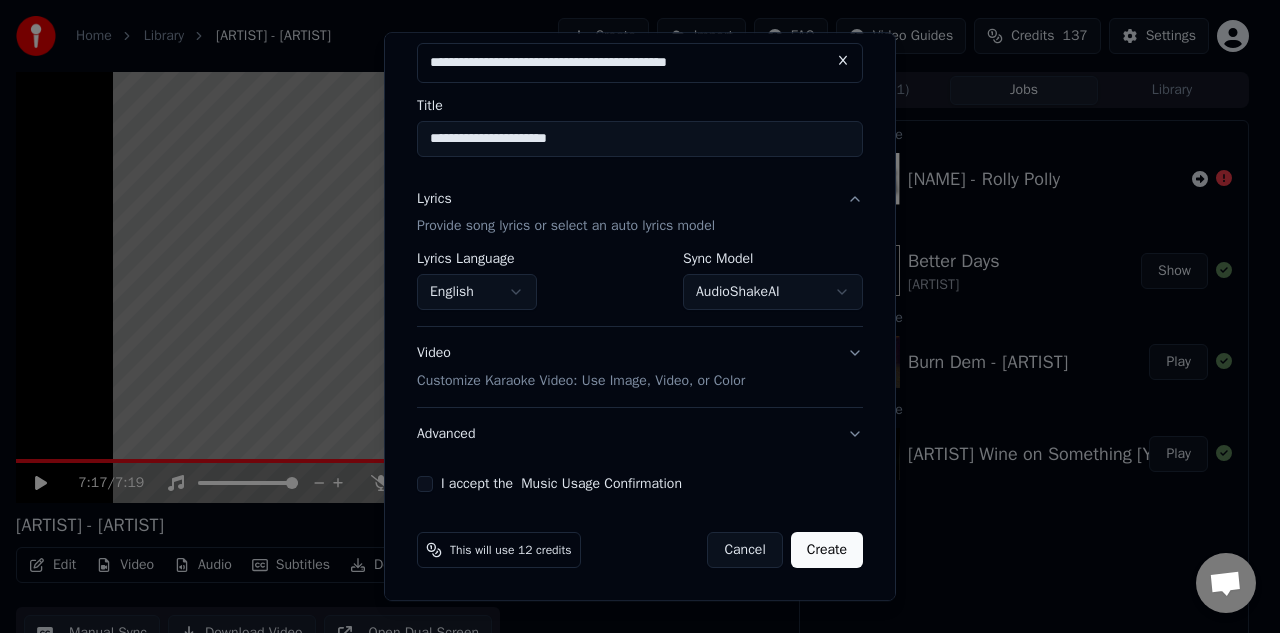 click on "I accept the   Music Usage Confirmation" at bounding box center (425, 485) 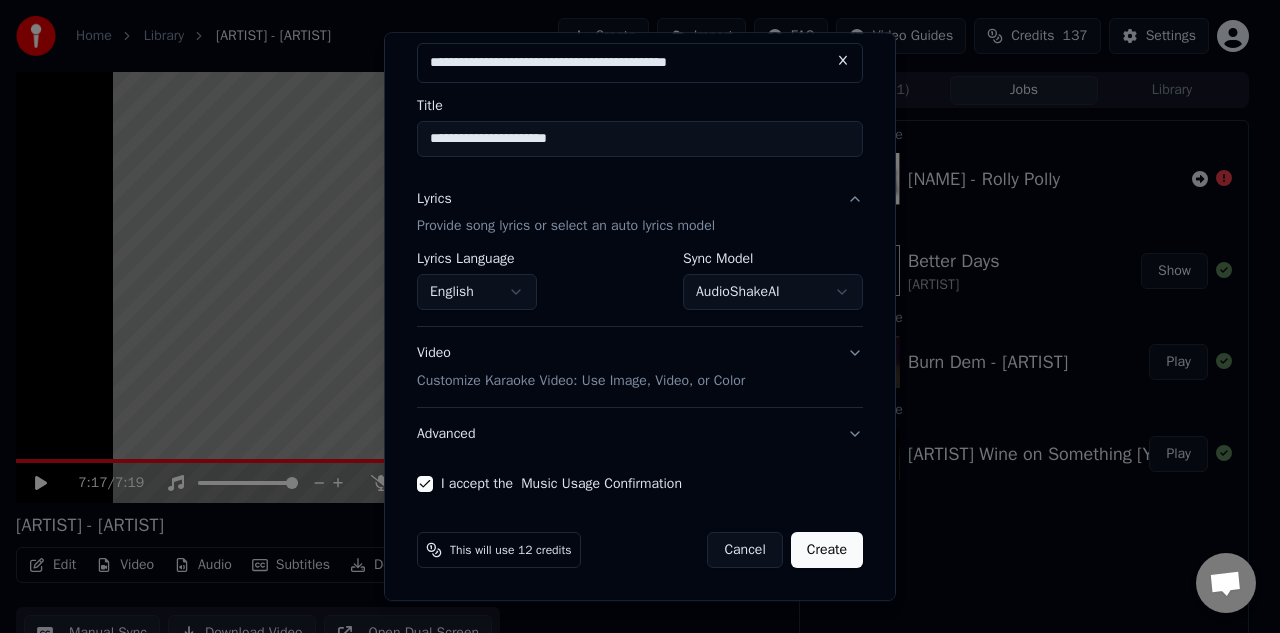 click on "Create" at bounding box center (827, 551) 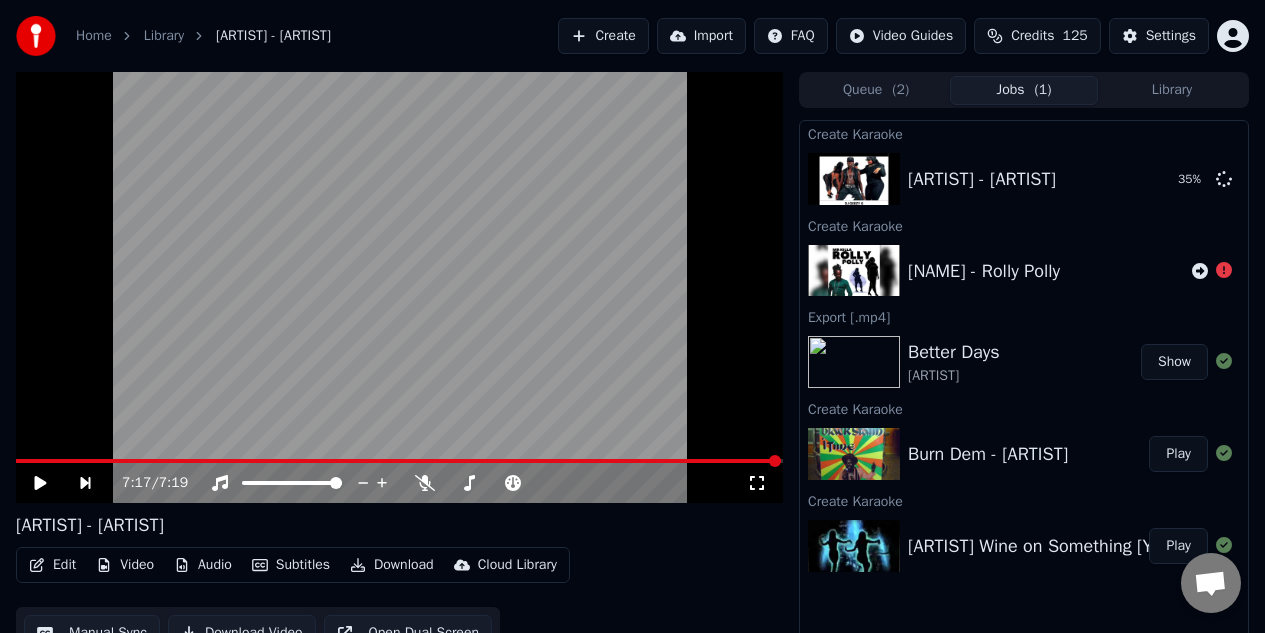 click on "Create" at bounding box center [603, 36] 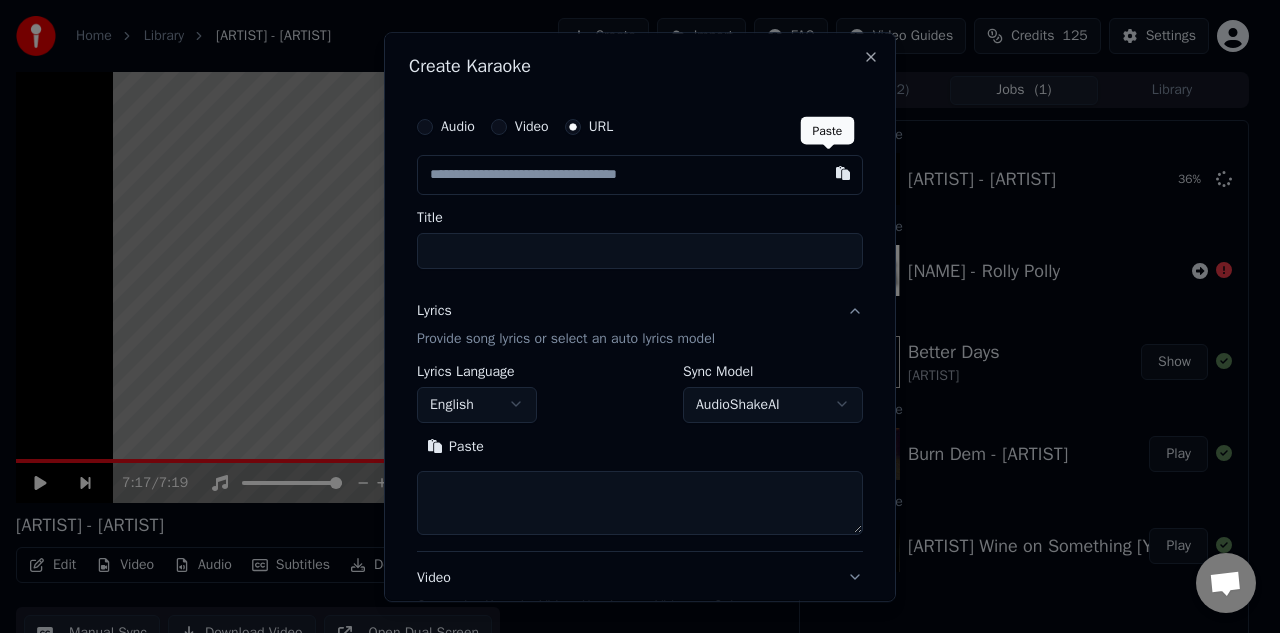 click at bounding box center [843, 173] 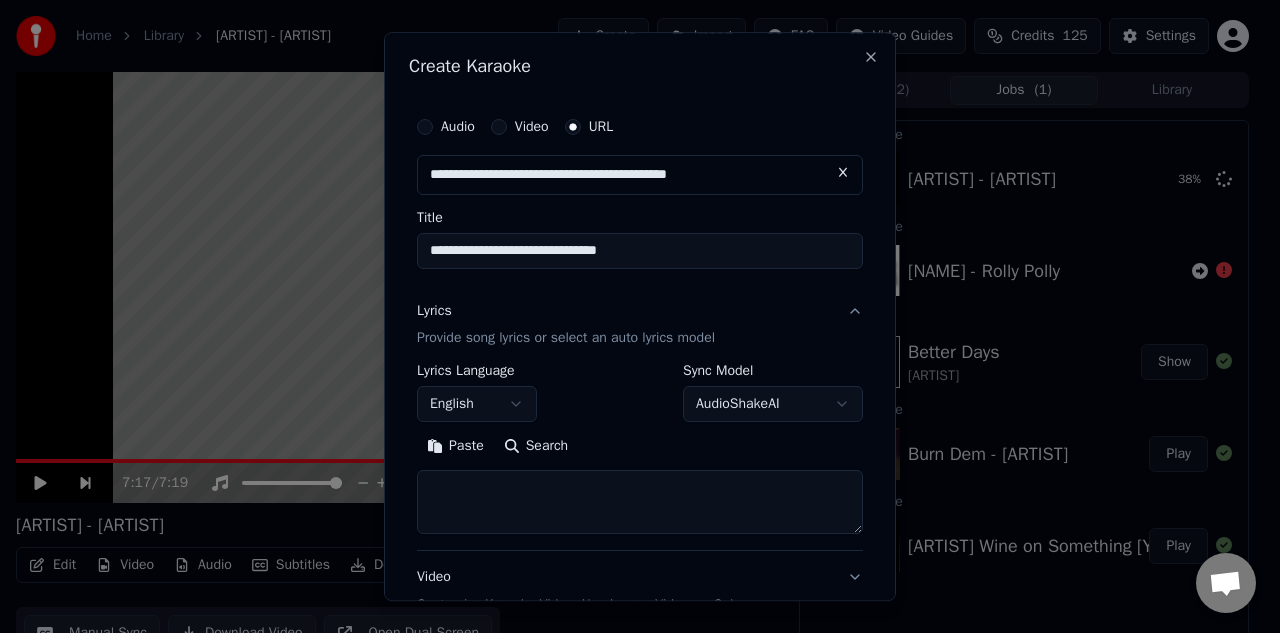 click on "AudioShakeAI" at bounding box center (773, 405) 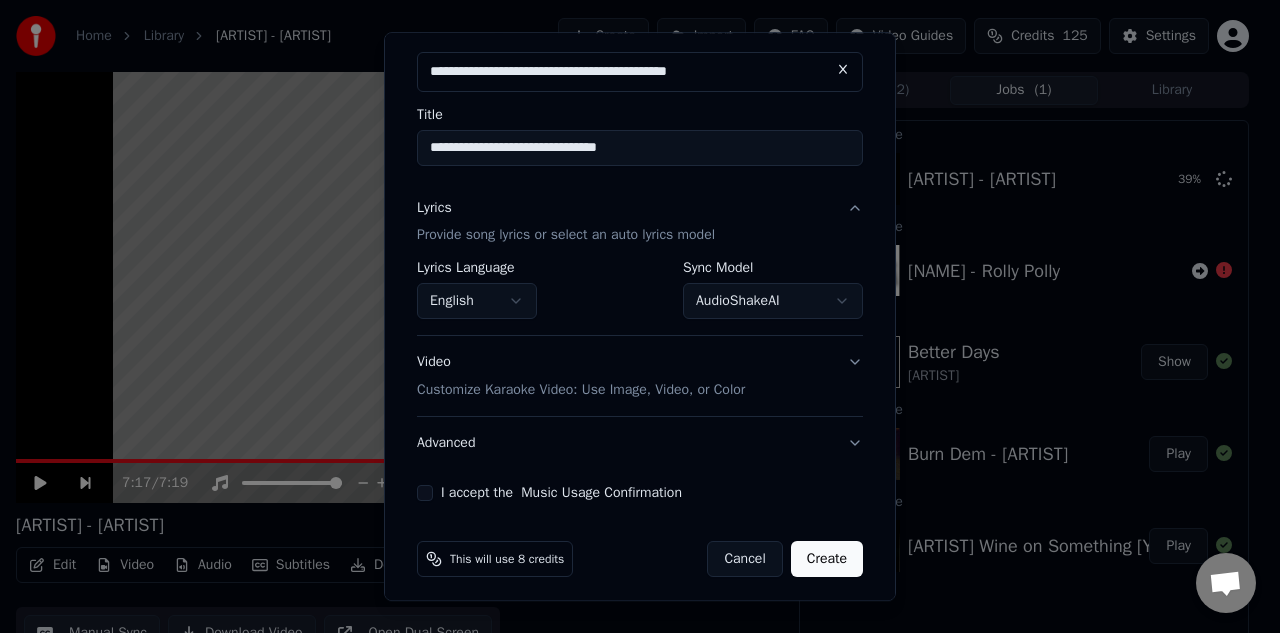 scroll, scrollTop: 112, scrollLeft: 0, axis: vertical 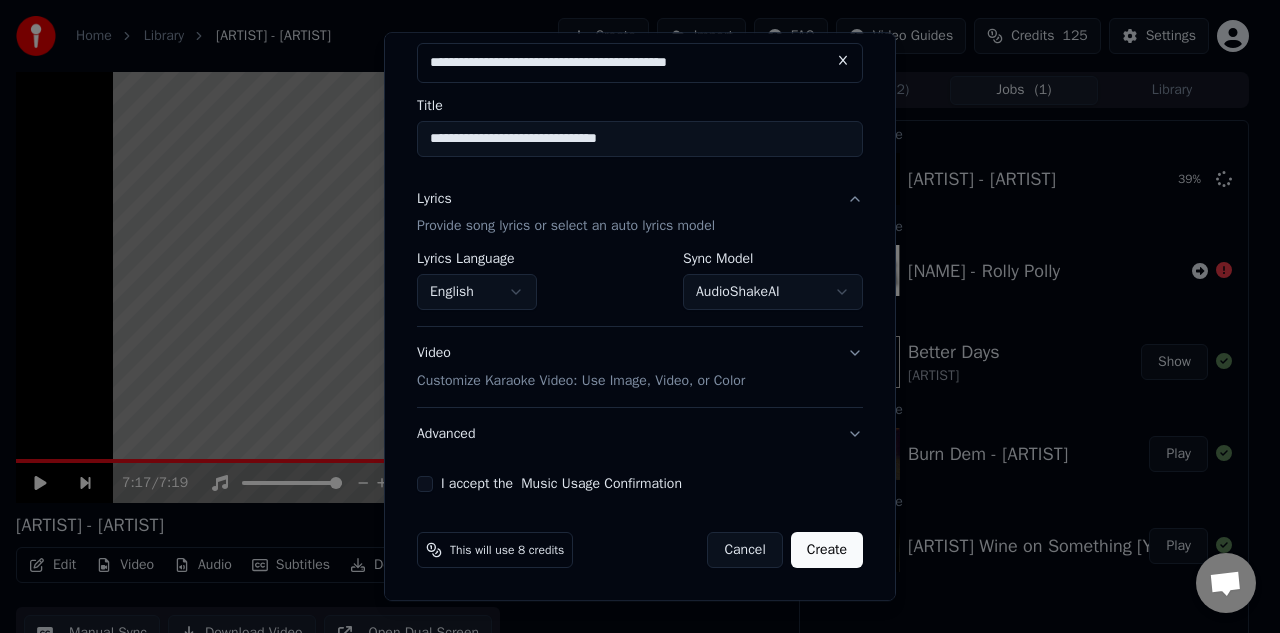 click on "I accept the   Music Usage Confirmation" at bounding box center (425, 485) 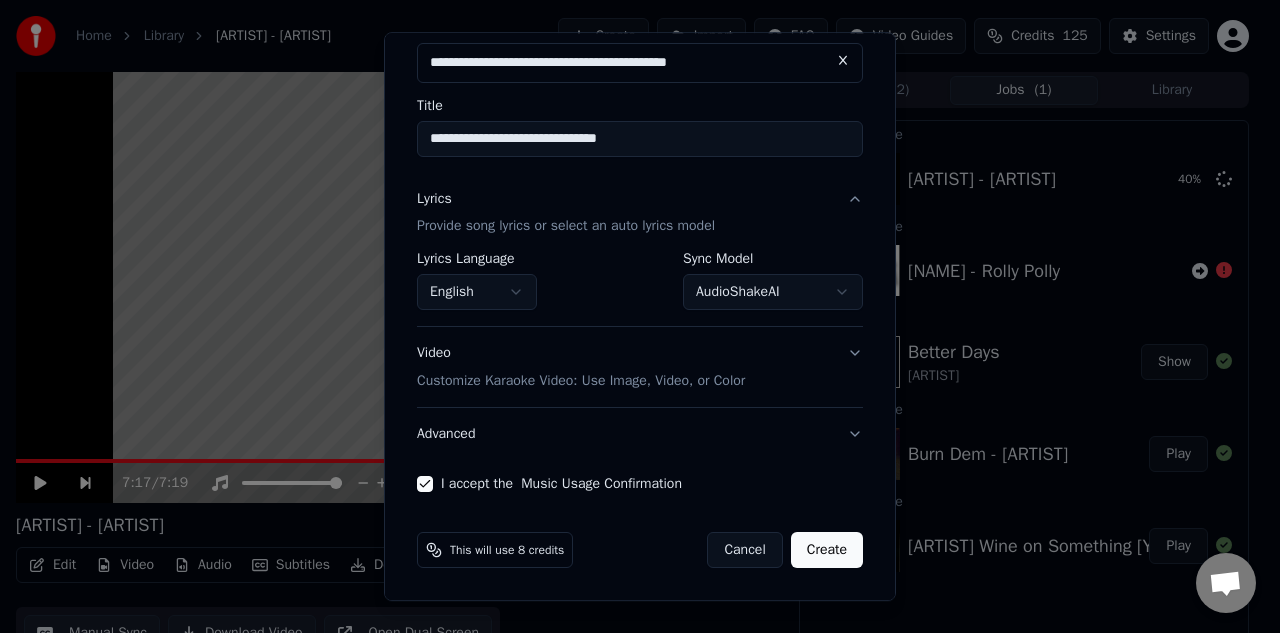 click on "I accept the   Music Usage Confirmation" at bounding box center [425, 485] 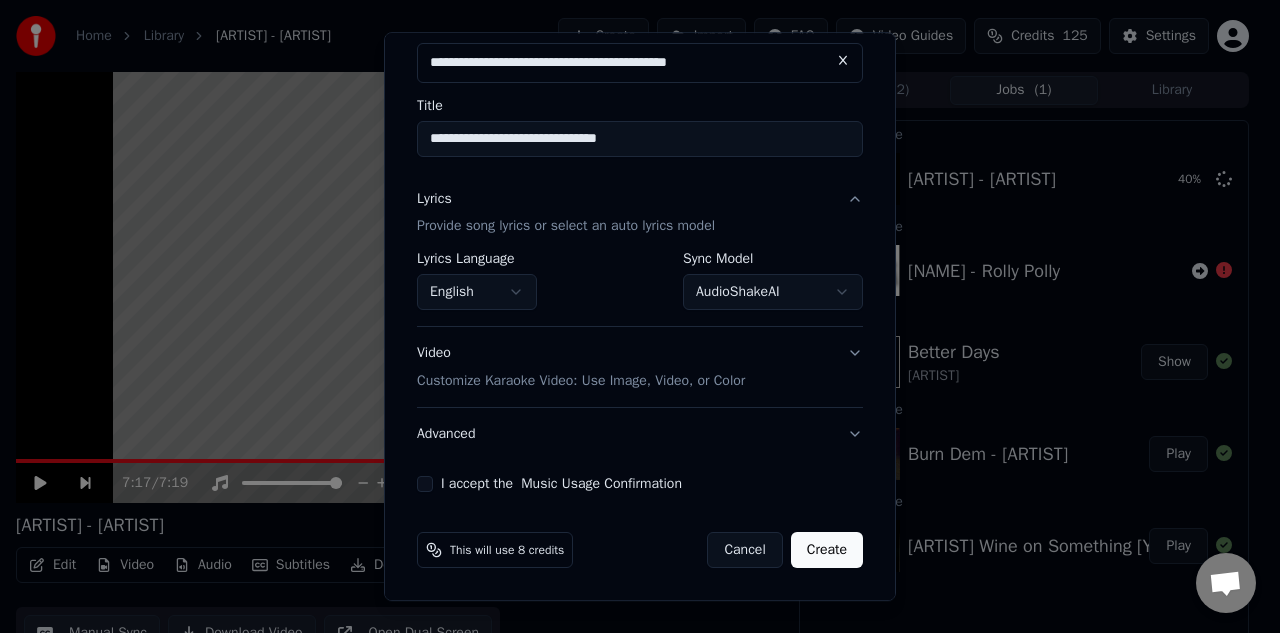 click on "I accept the   Music Usage Confirmation" at bounding box center (425, 485) 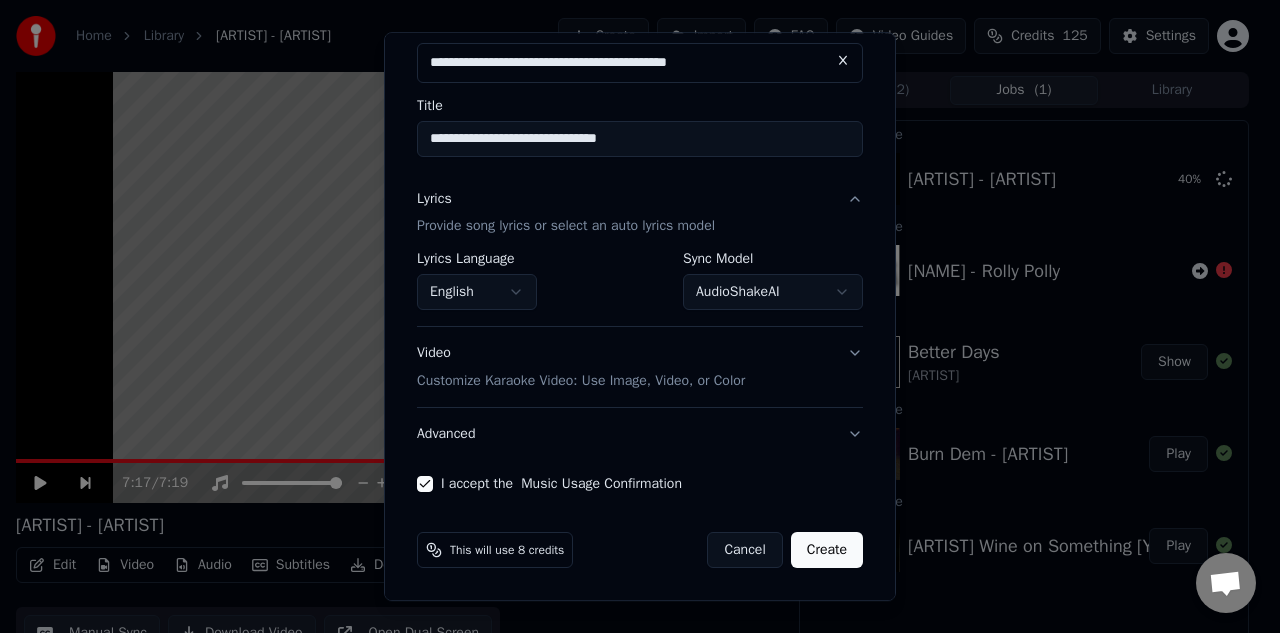 click on "Create" at bounding box center (827, 551) 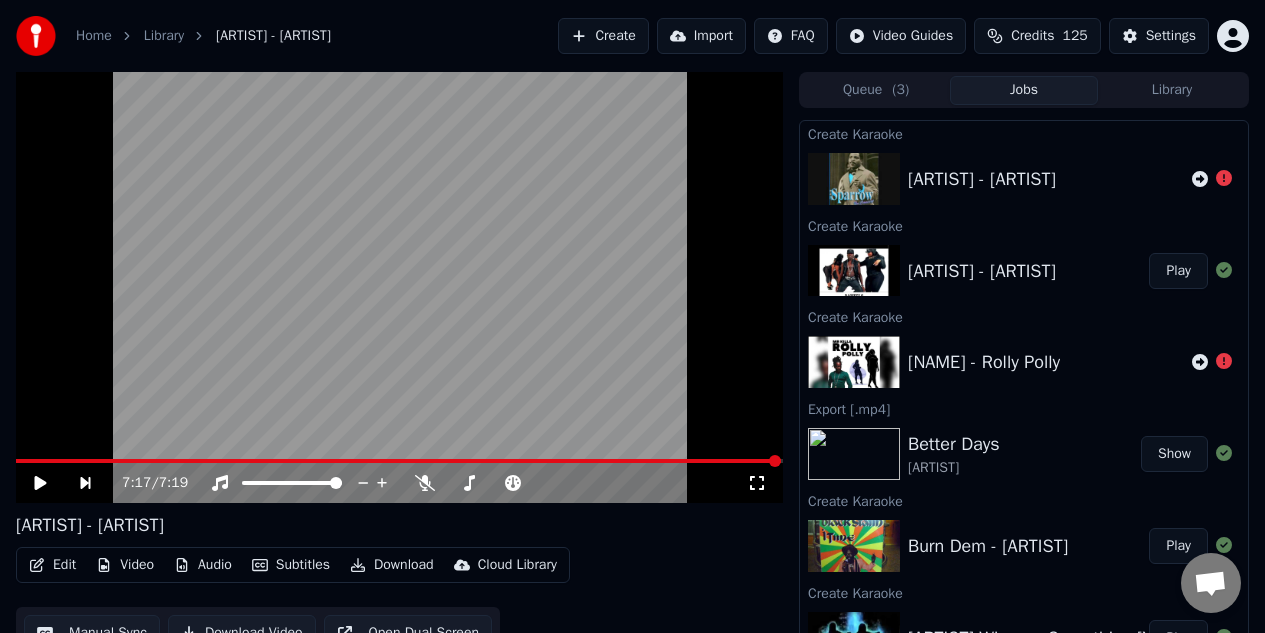 click on "Play" at bounding box center [1178, 271] 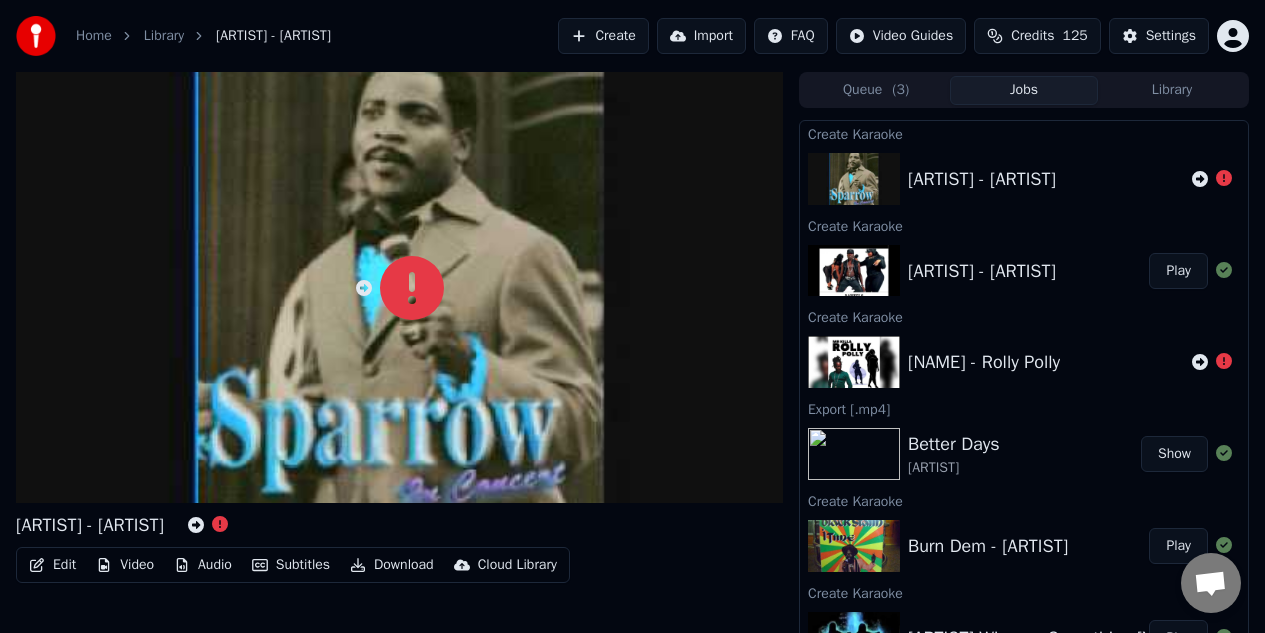 click on "Create" at bounding box center (603, 36) 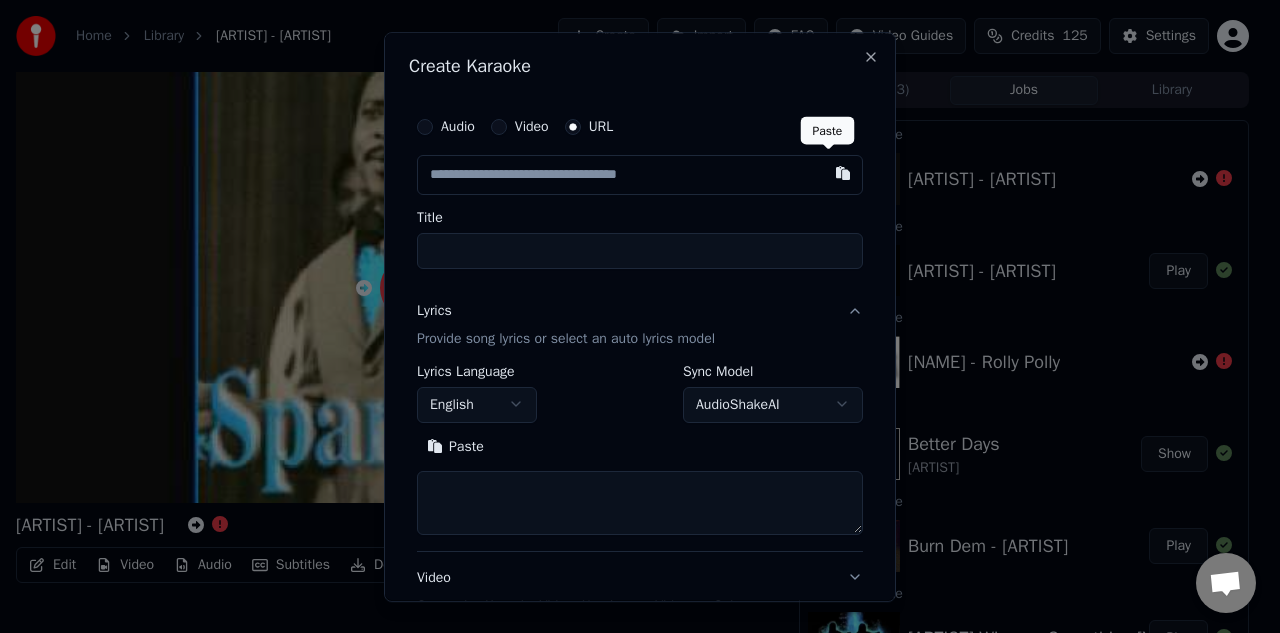 click at bounding box center (843, 173) 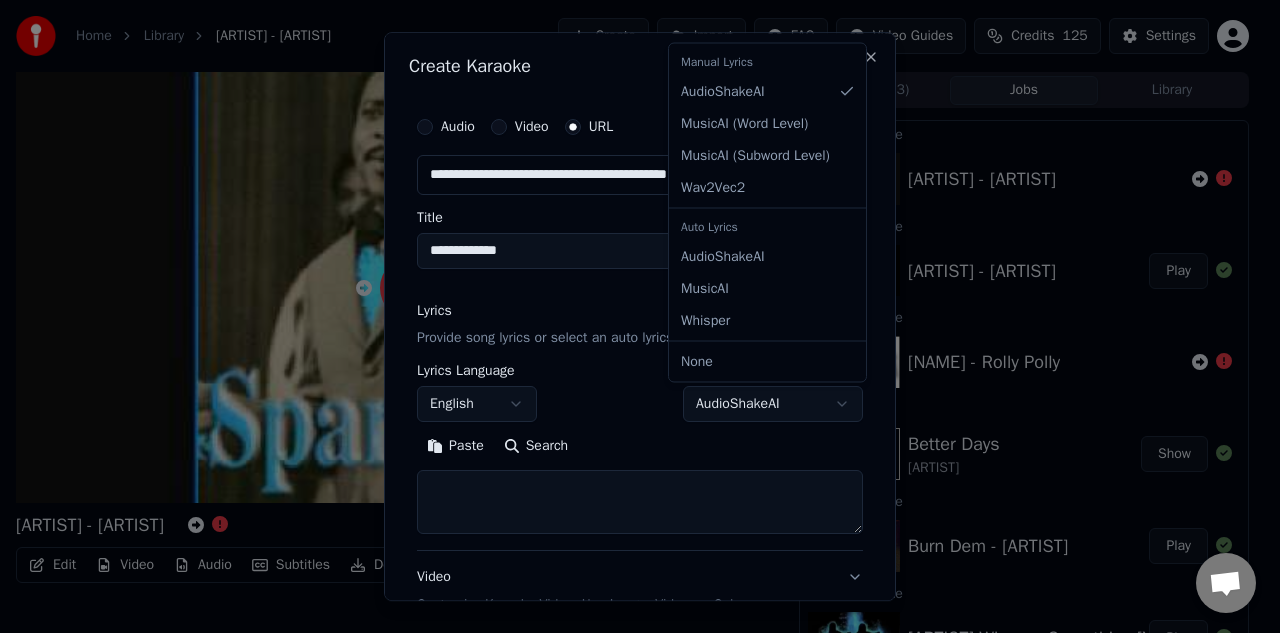 click on "**********" at bounding box center (632, 316) 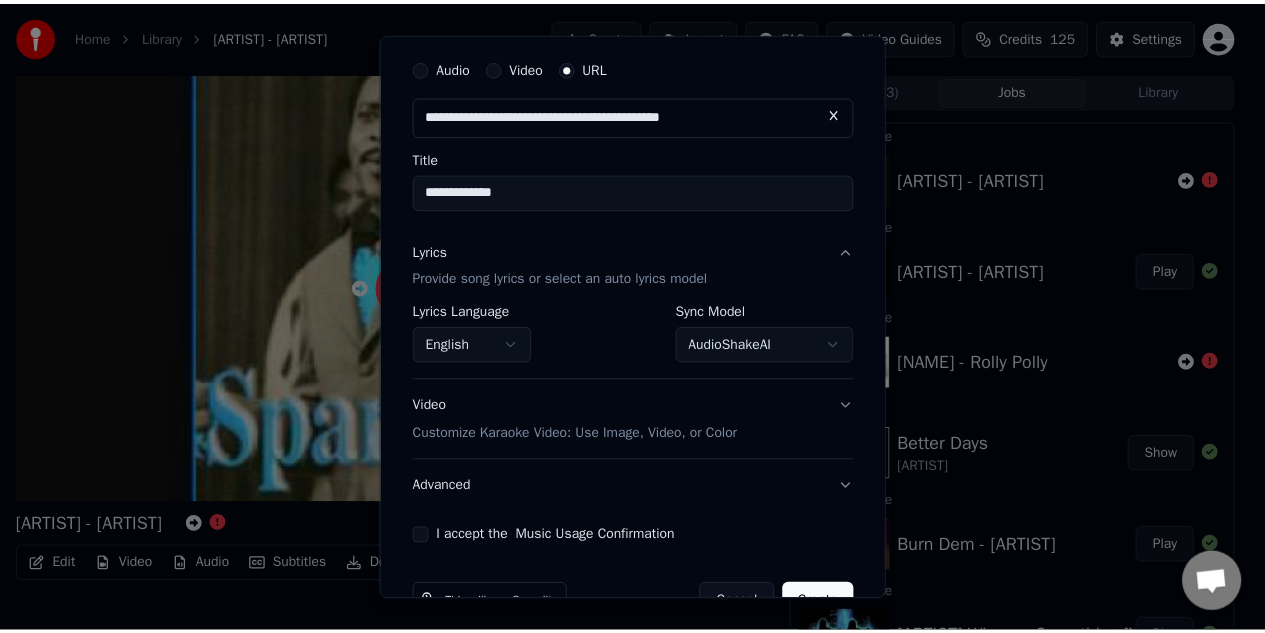 scroll, scrollTop: 112, scrollLeft: 0, axis: vertical 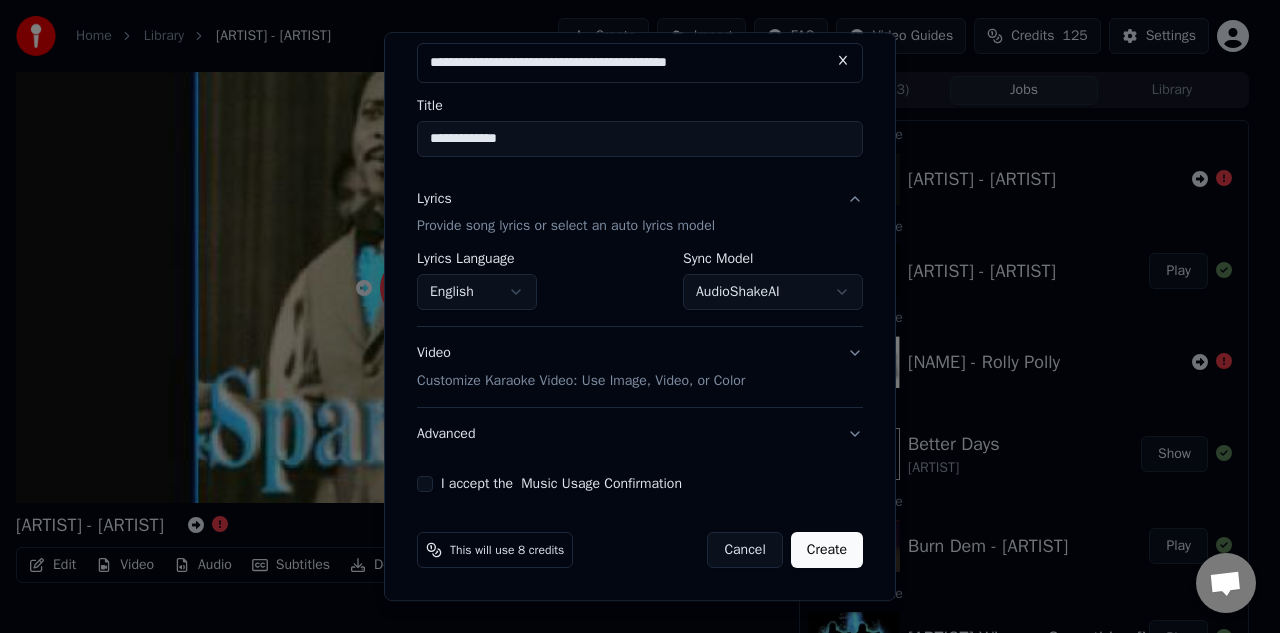 click on "I accept the   Music Usage Confirmation" at bounding box center (425, 485) 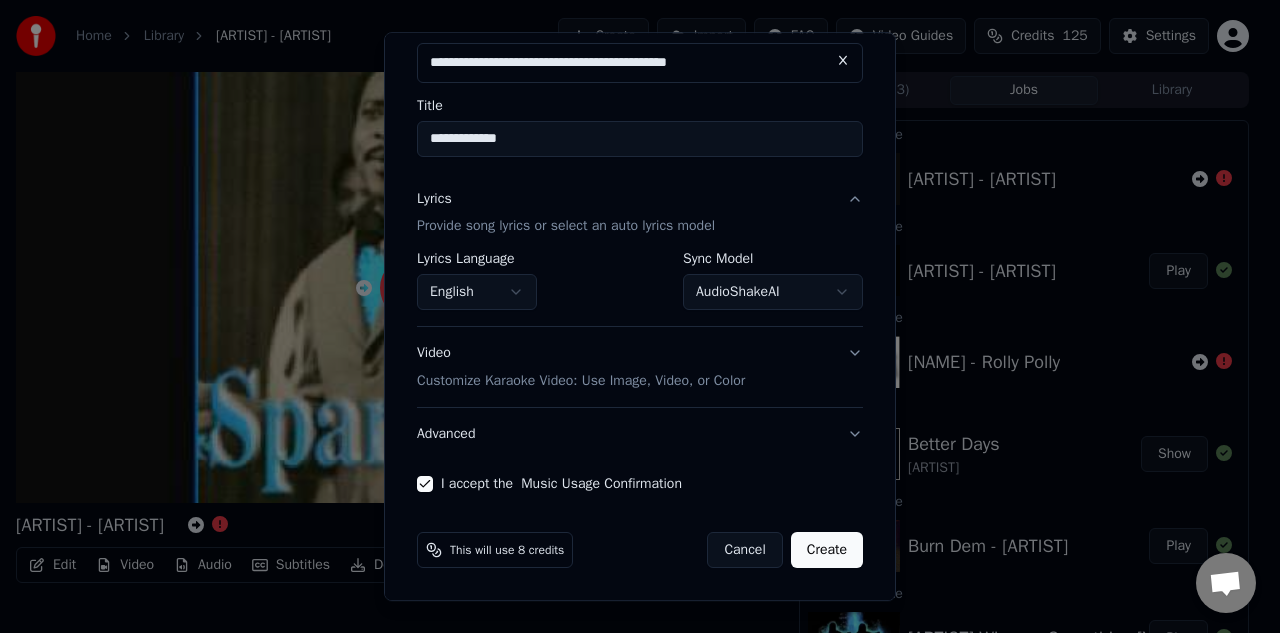 click on "Create" at bounding box center (827, 551) 